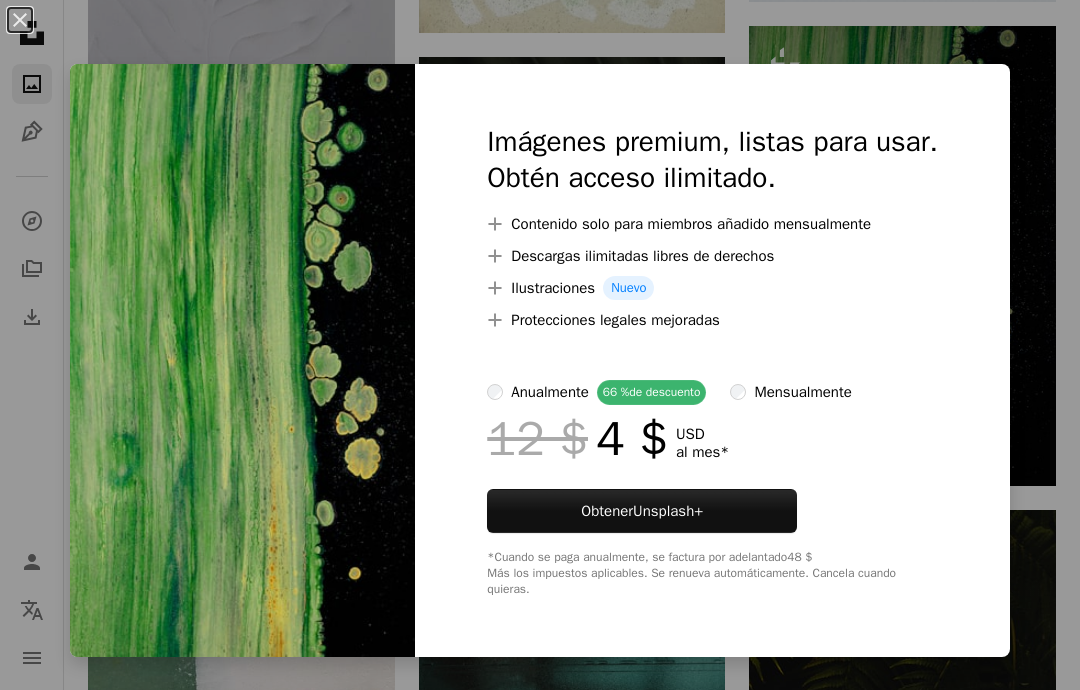 scroll, scrollTop: 1705, scrollLeft: 0, axis: vertical 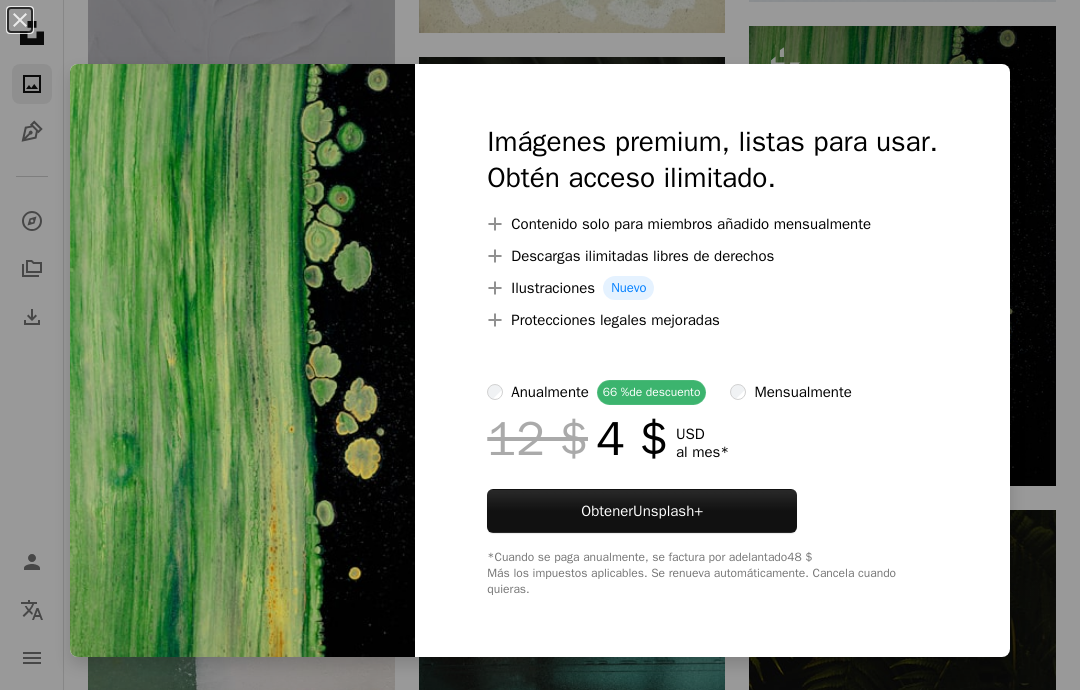 click on "An X shape" at bounding box center [20, 20] 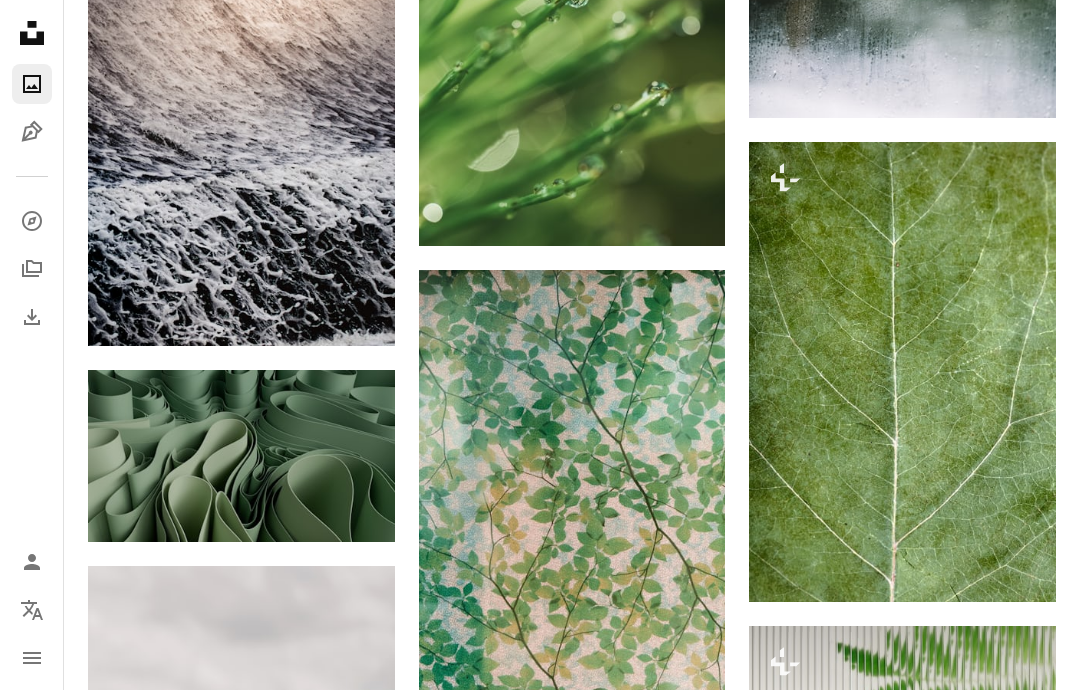 scroll, scrollTop: 9494, scrollLeft: 0, axis: vertical 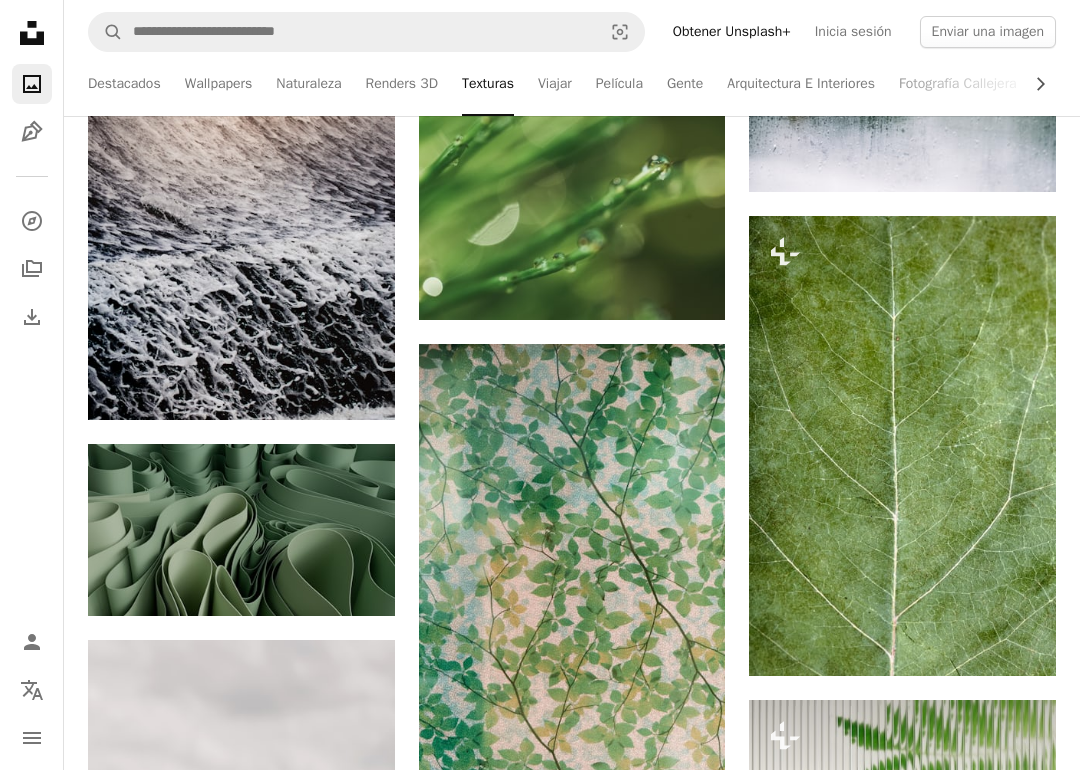 click on "Renders 3D" at bounding box center [402, 84] 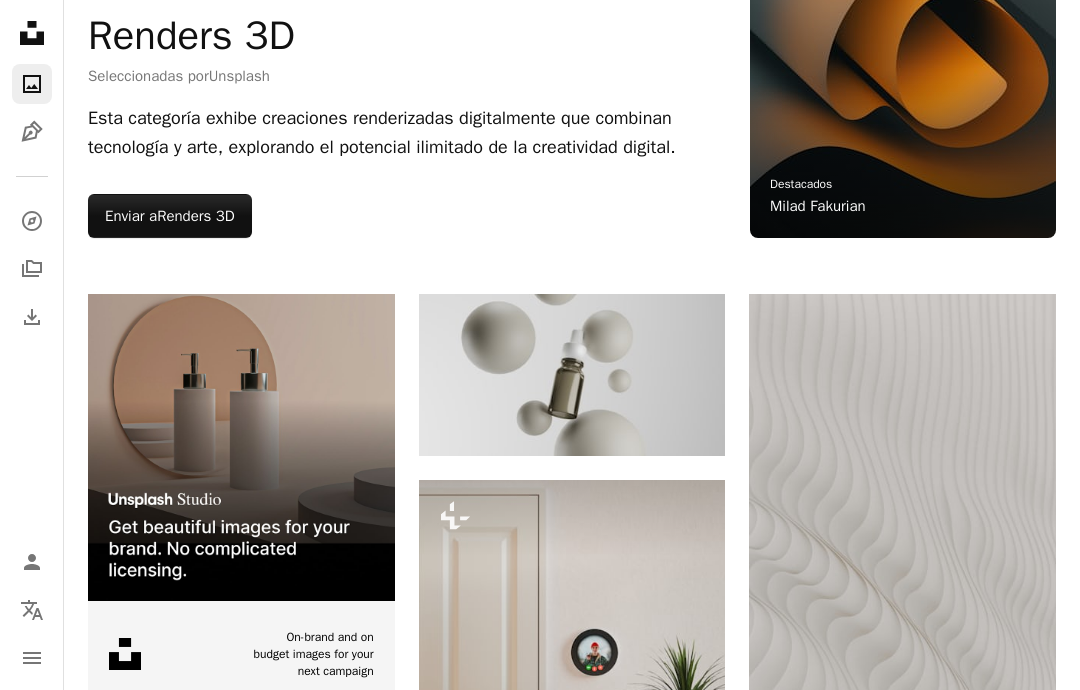 scroll, scrollTop: 0, scrollLeft: 0, axis: both 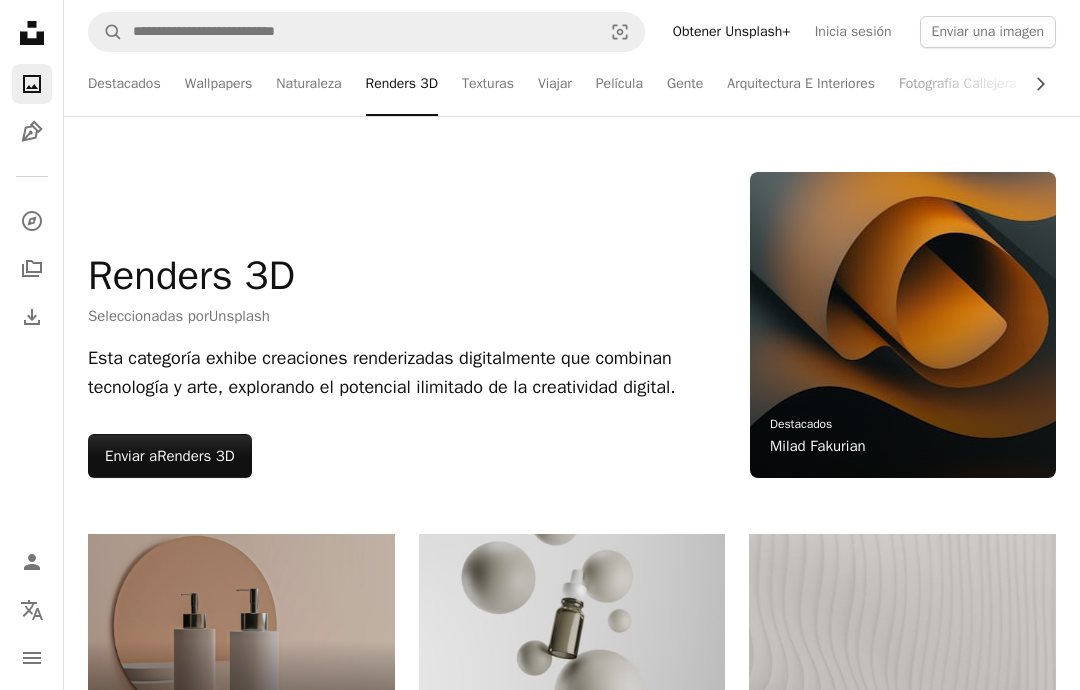 click on "Naturaleza" at bounding box center (308, 84) 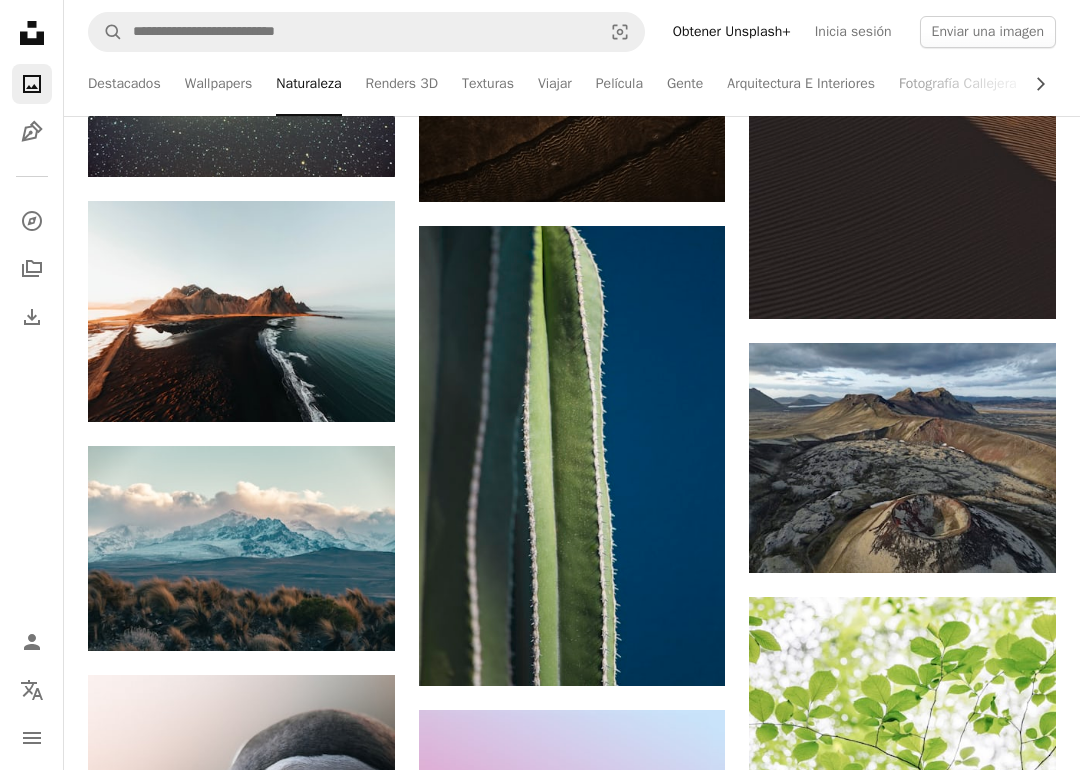 scroll, scrollTop: 5981, scrollLeft: 0, axis: vertical 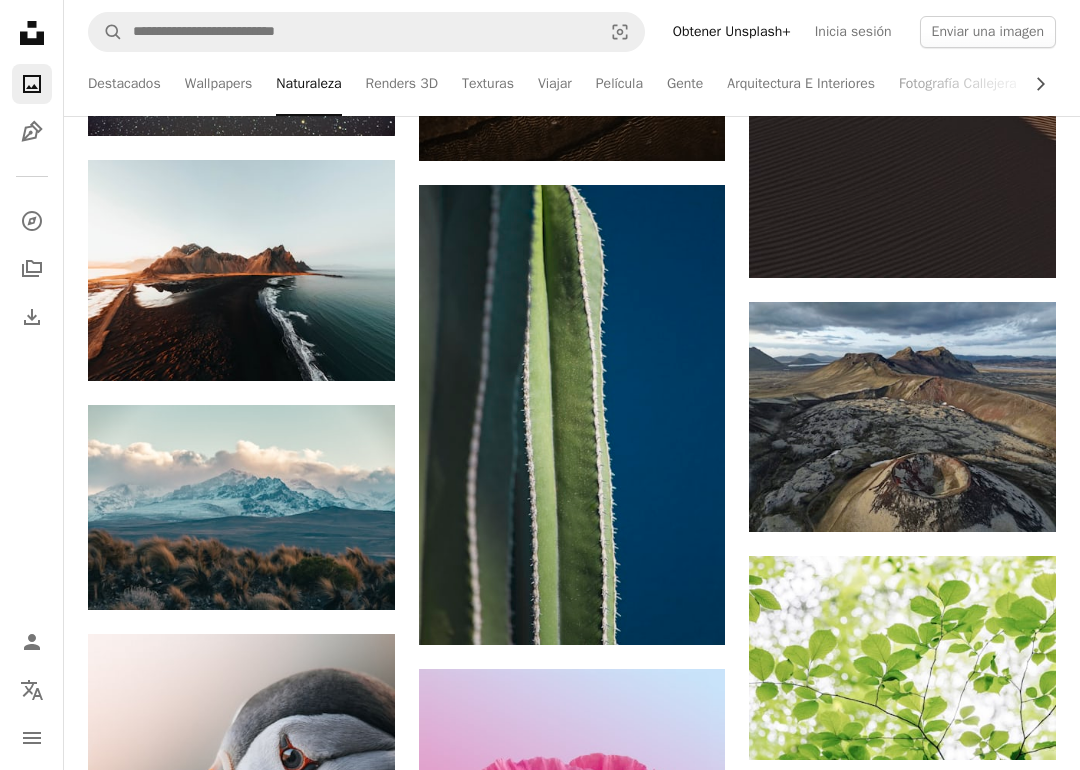 click at bounding box center [572, 415] 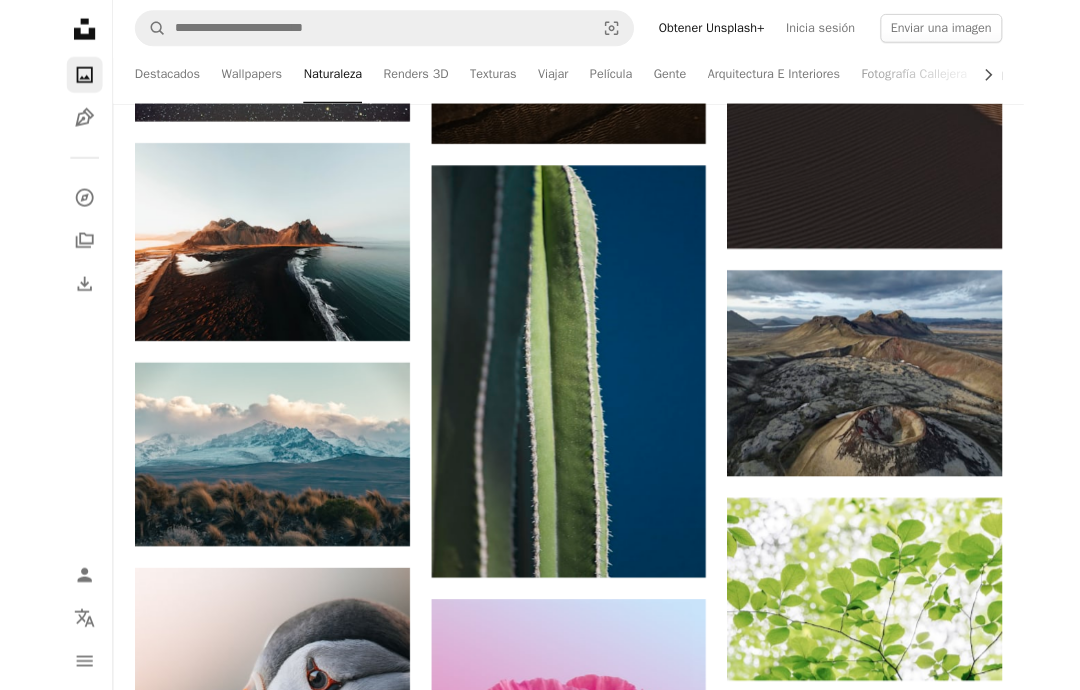 scroll, scrollTop: 6061, scrollLeft: 0, axis: vertical 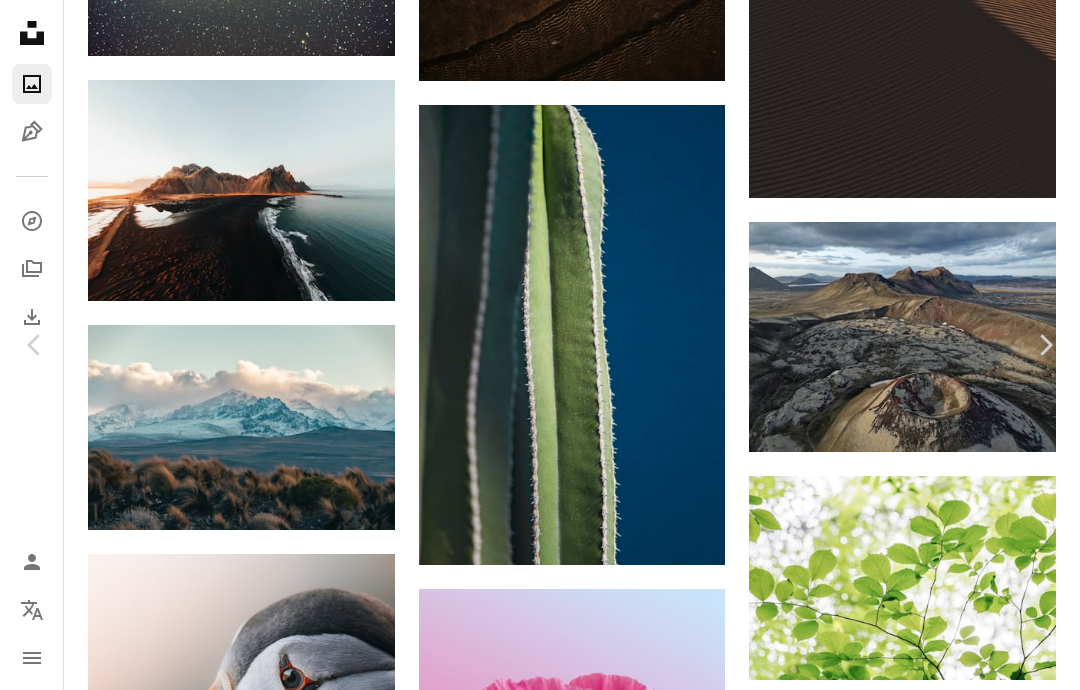 click on "Elegir el tamaño de descarga" at bounding box center (963, 3915) 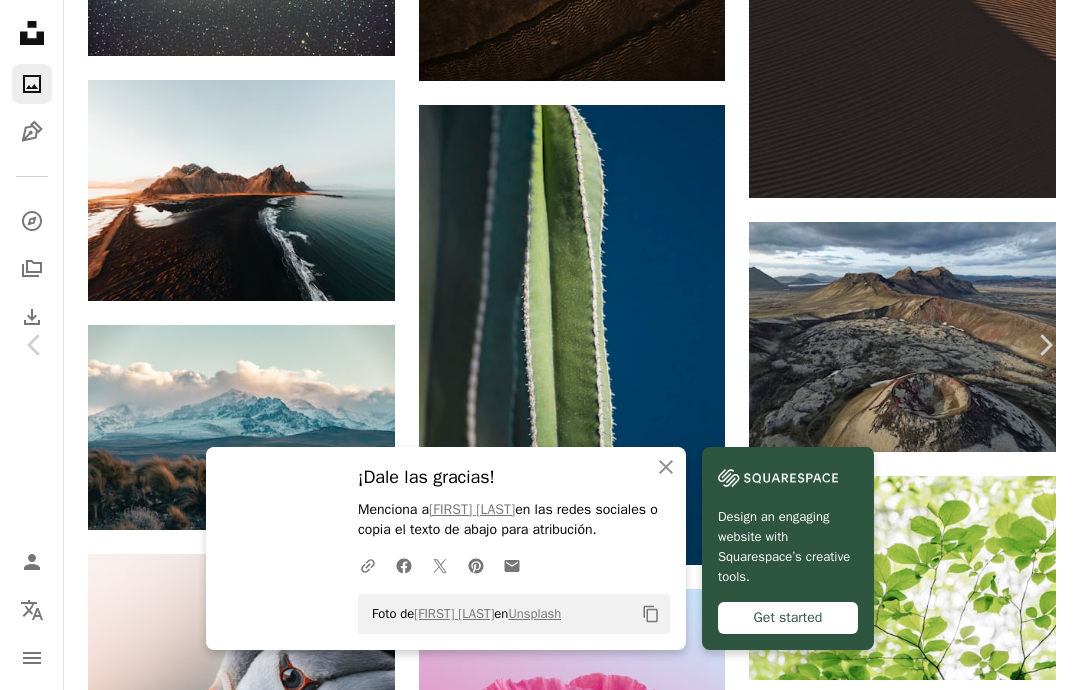 scroll, scrollTop: 313, scrollLeft: 0, axis: vertical 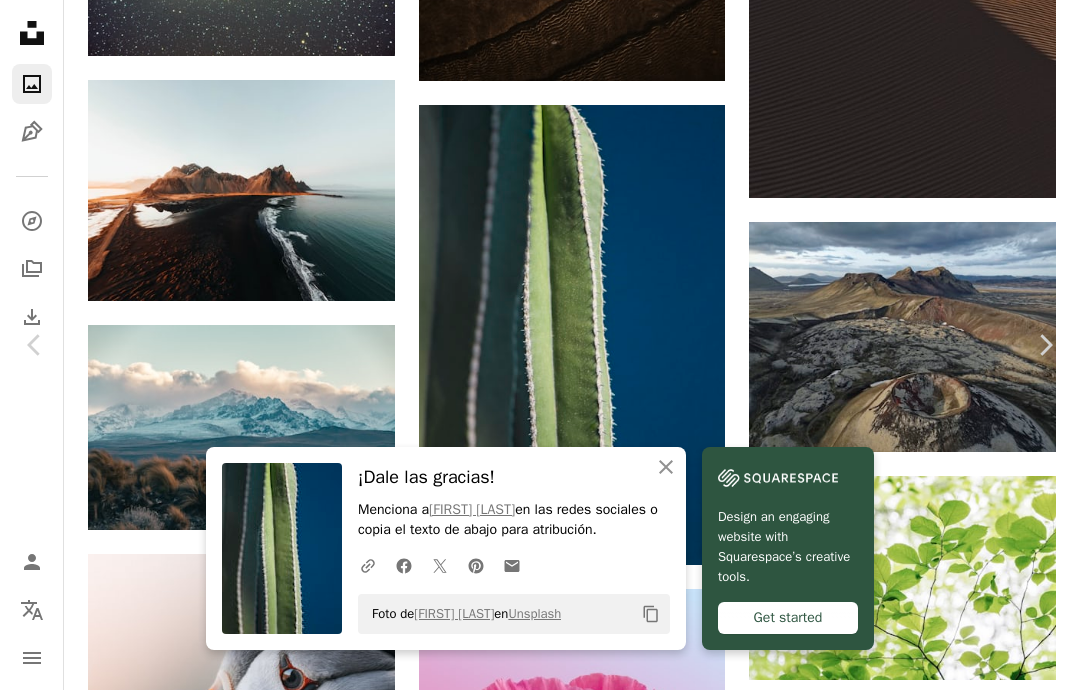 click on "An X shape" 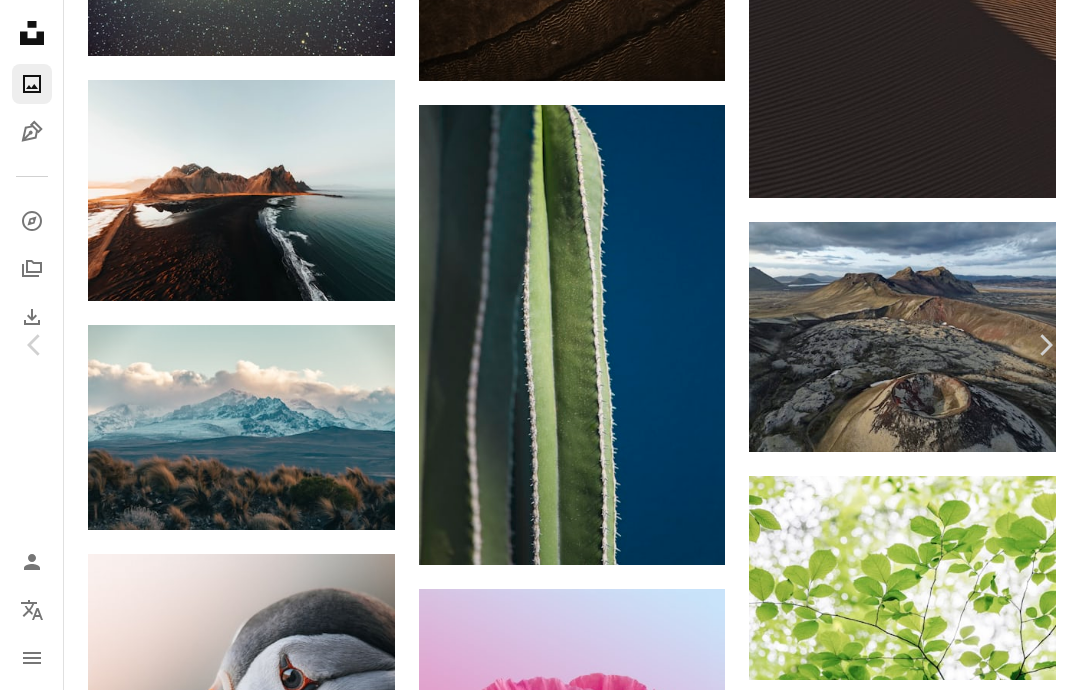 click on "Elegir el tamaño de descarga" at bounding box center (963, 3899) 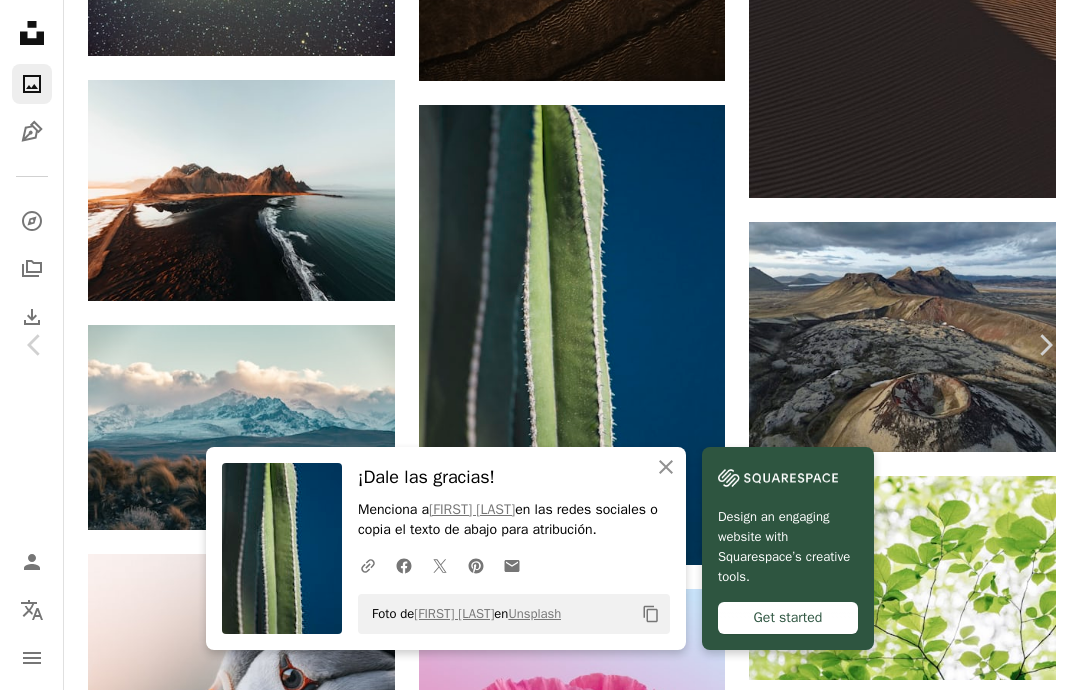 click on "An X shape" at bounding box center [20, 20] 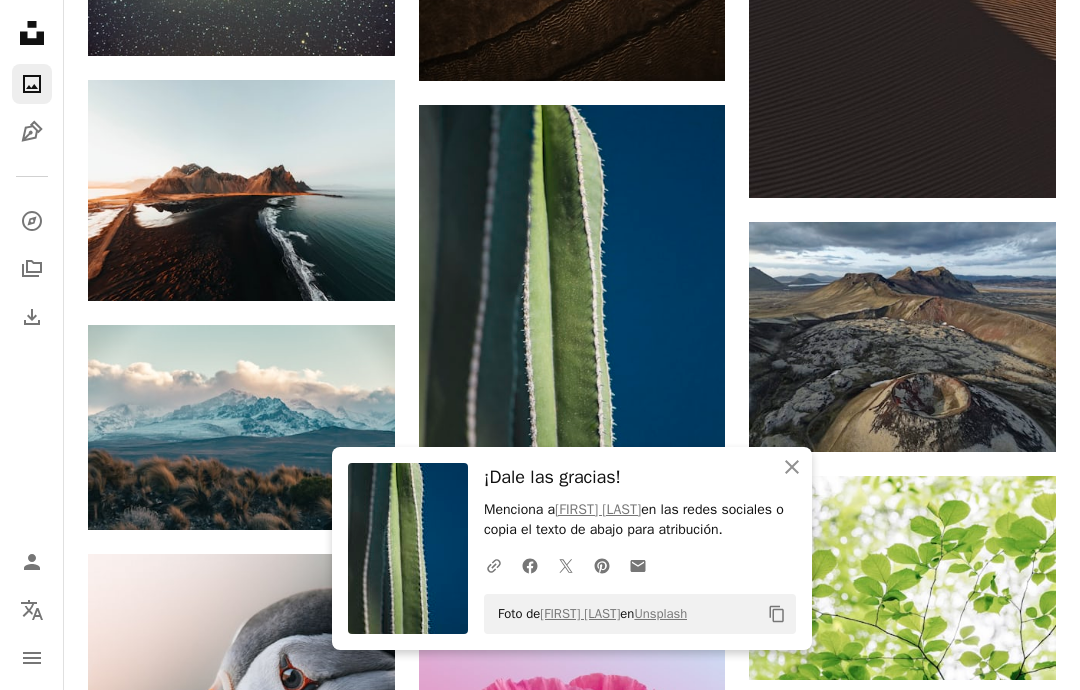 scroll, scrollTop: 6021, scrollLeft: 0, axis: vertical 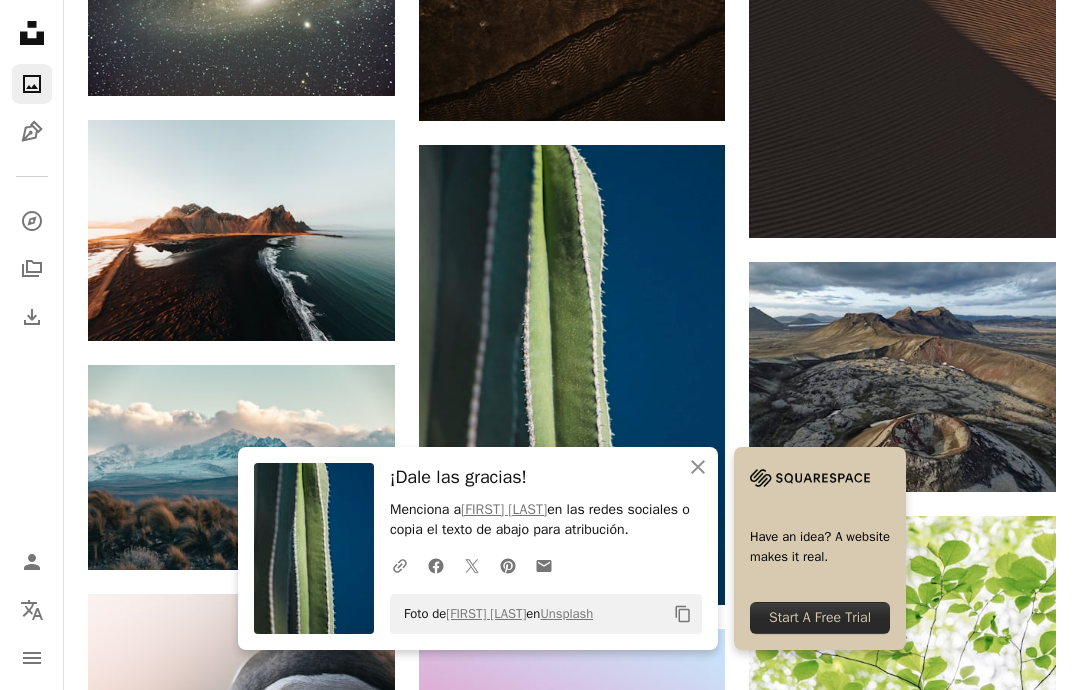 click on "An X shape" 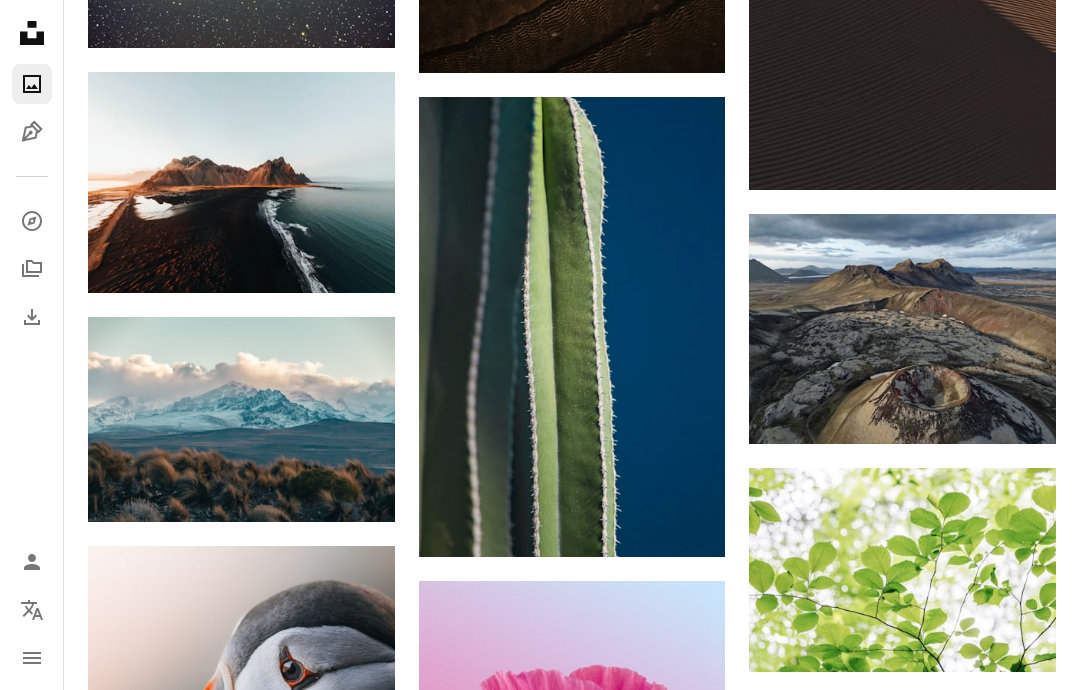 scroll, scrollTop: 6014, scrollLeft: 0, axis: vertical 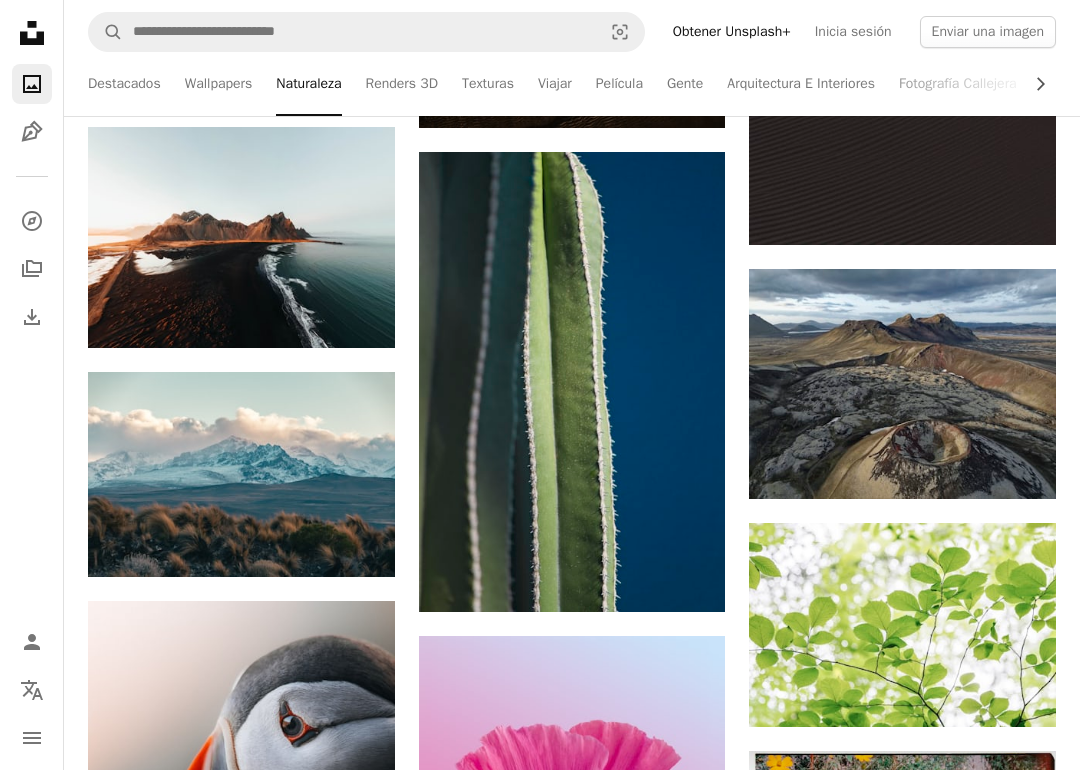 click 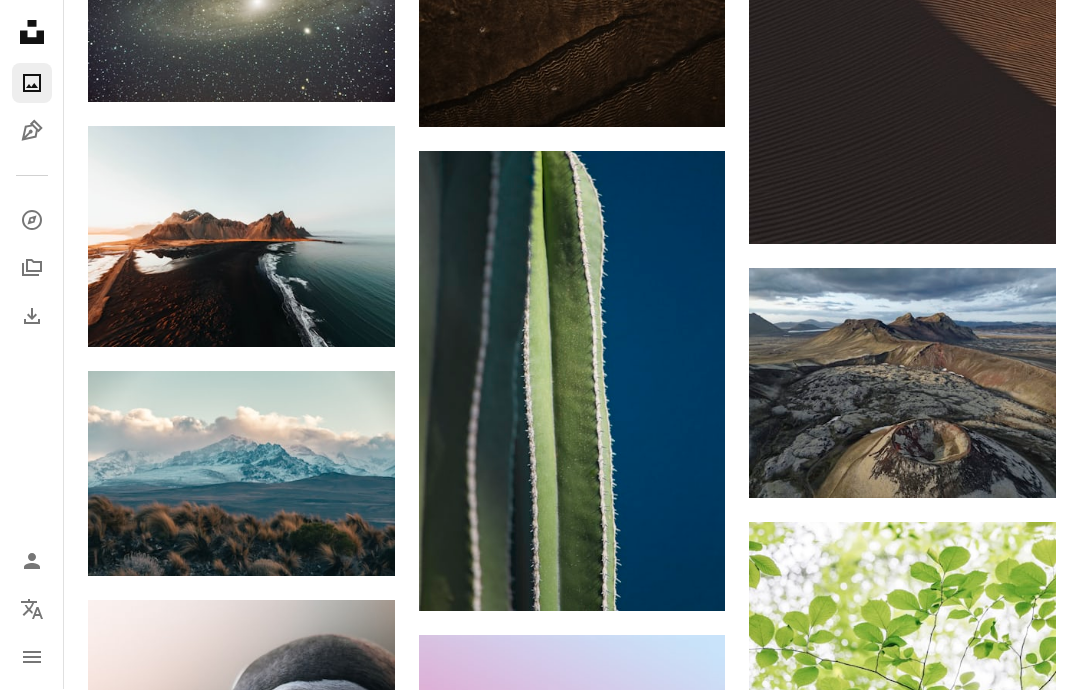 scroll, scrollTop: 6094, scrollLeft: 0, axis: vertical 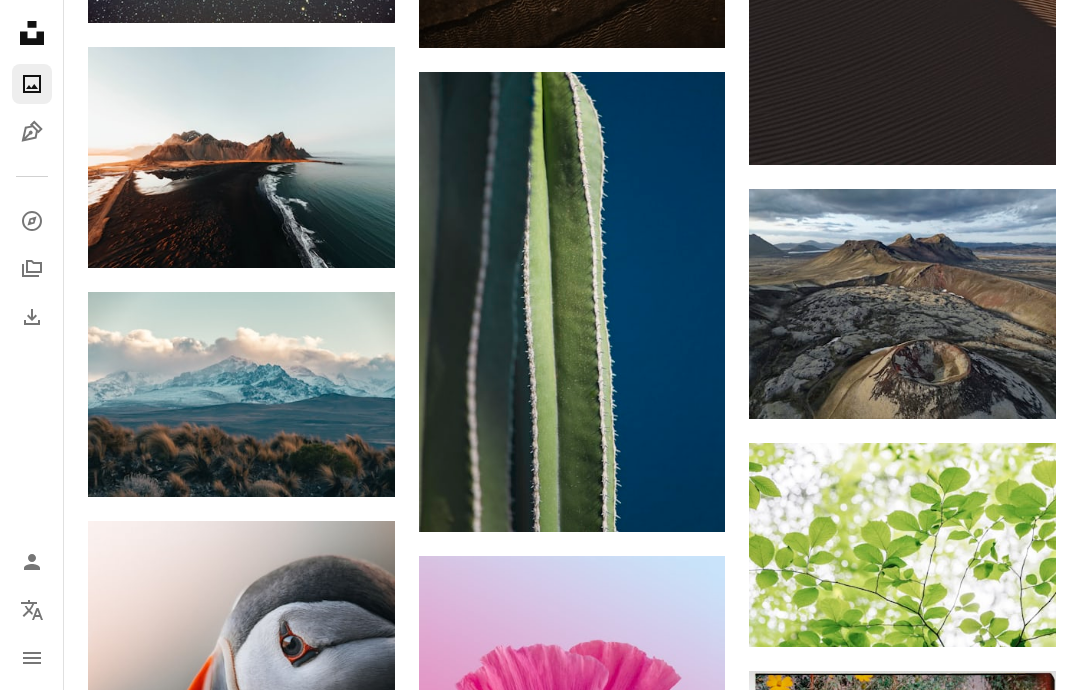 click on "A plus sign" at bounding box center [1016, 225] 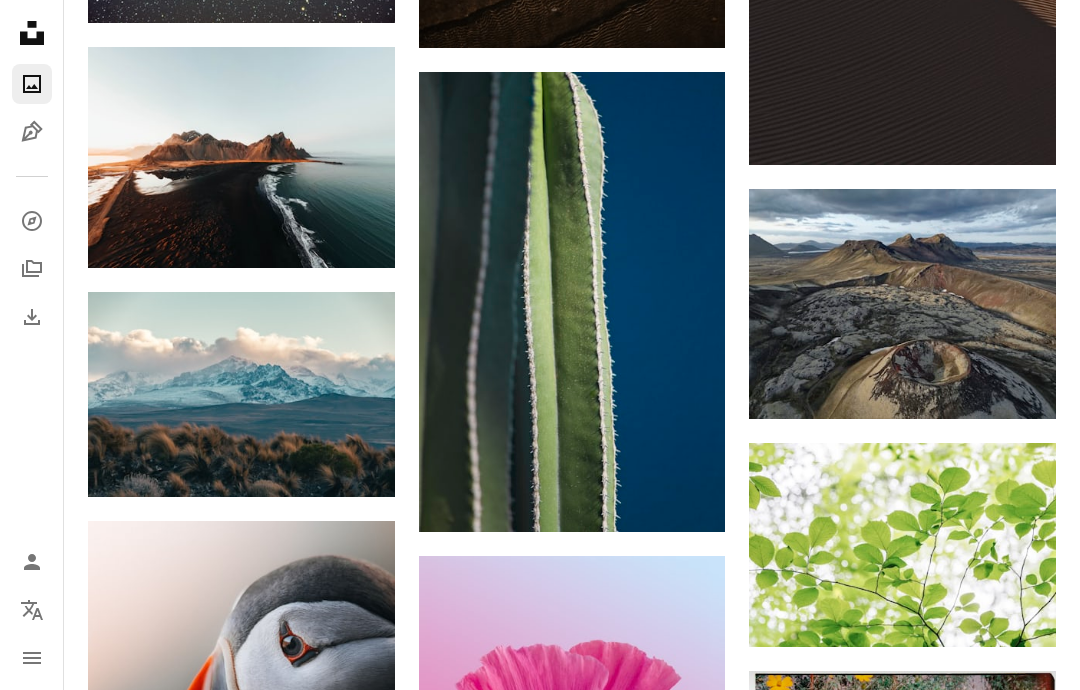 click on "An X shape" at bounding box center [20, 20] 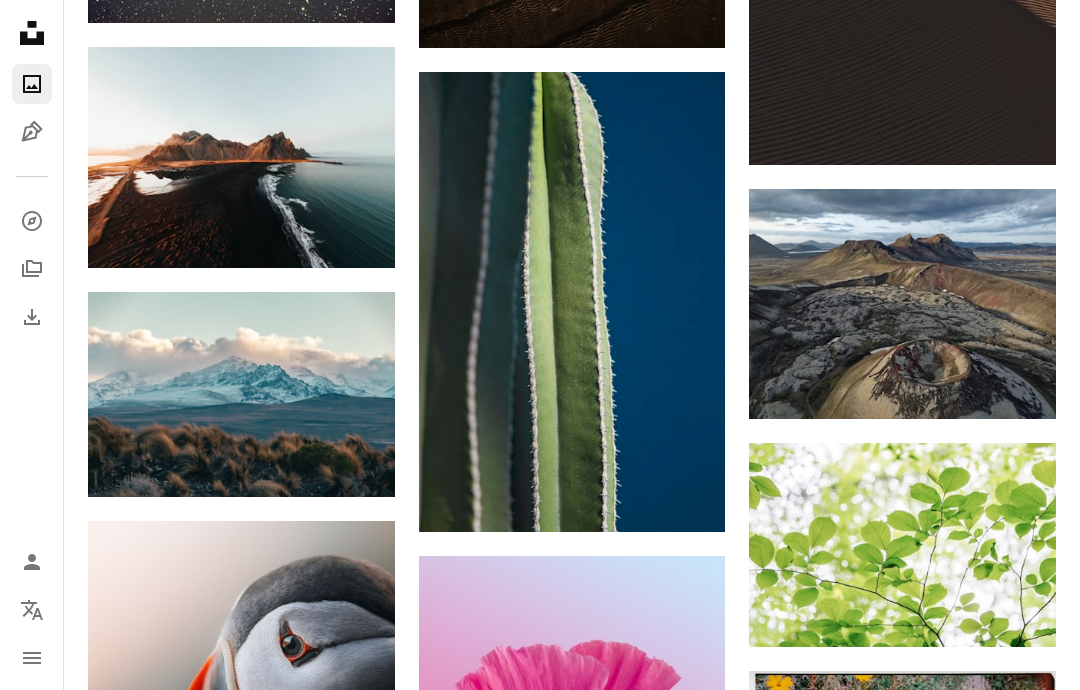 click at bounding box center [902, 304] 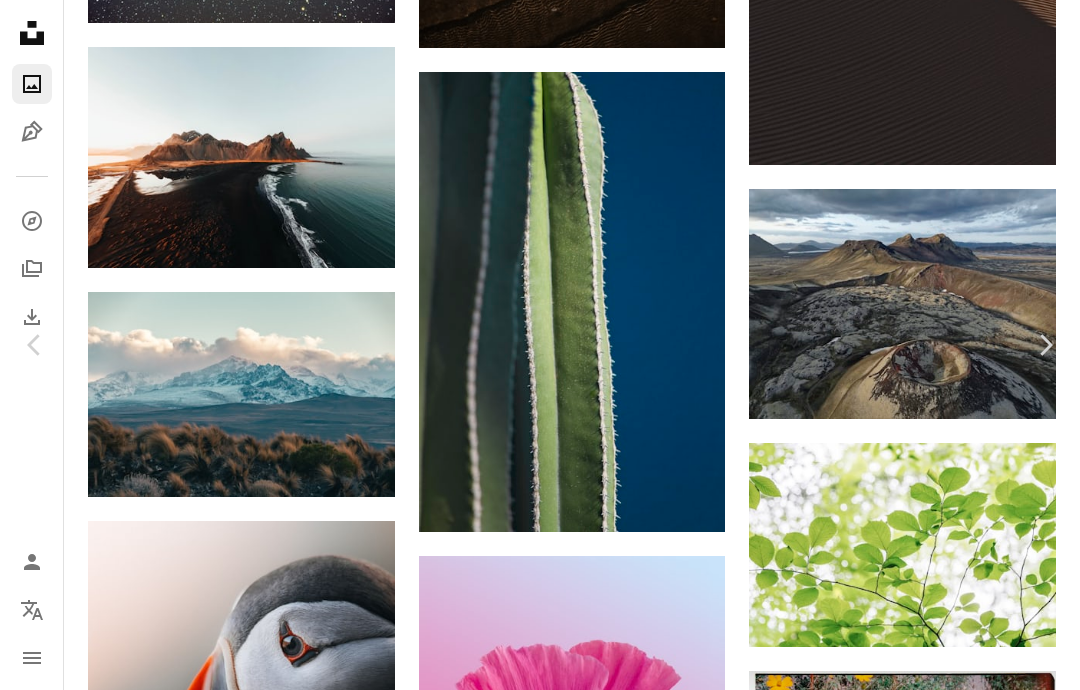 click on "Chevron down" 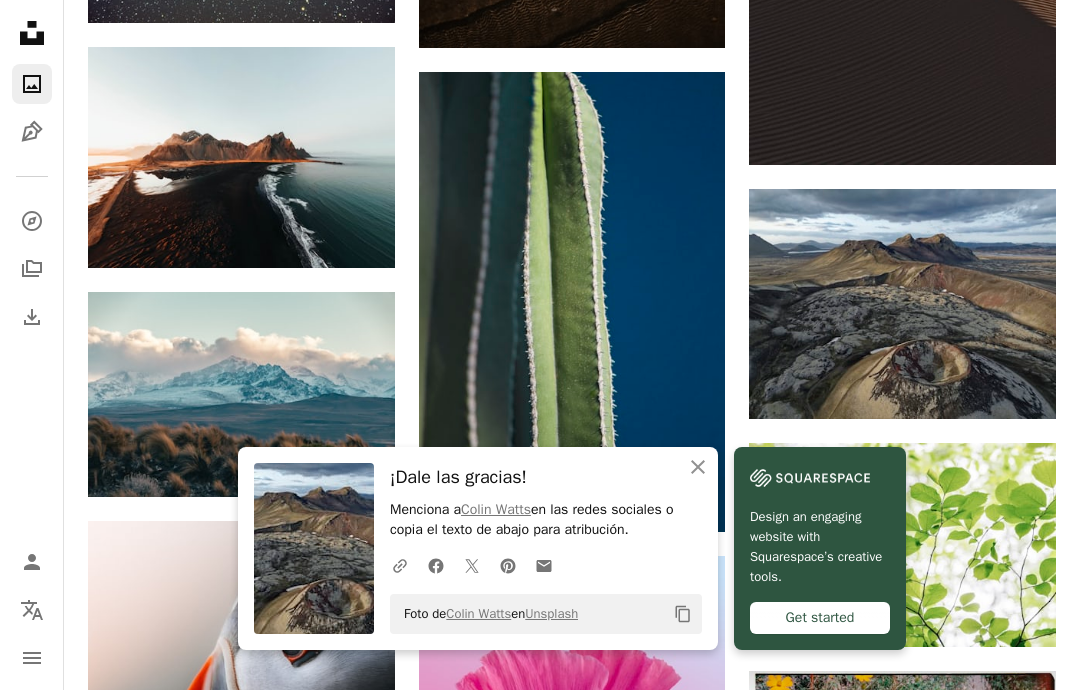 click on "An X shape Cerrar" at bounding box center [698, 467] 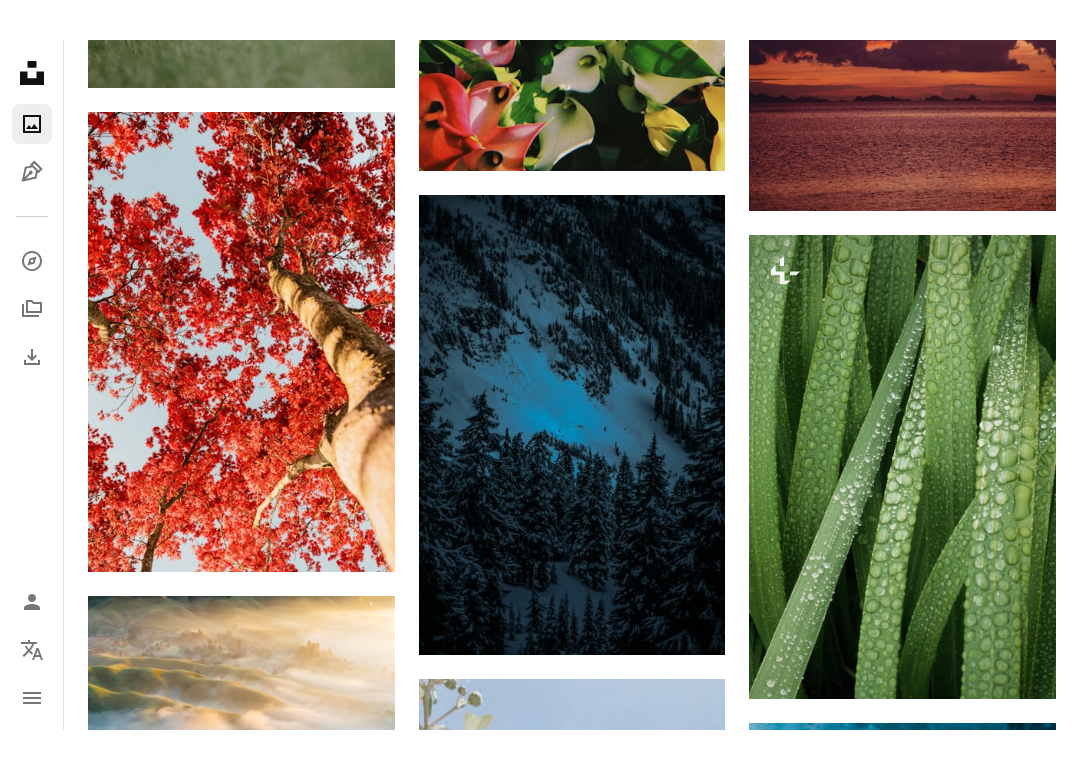 scroll, scrollTop: 21071, scrollLeft: 0, axis: vertical 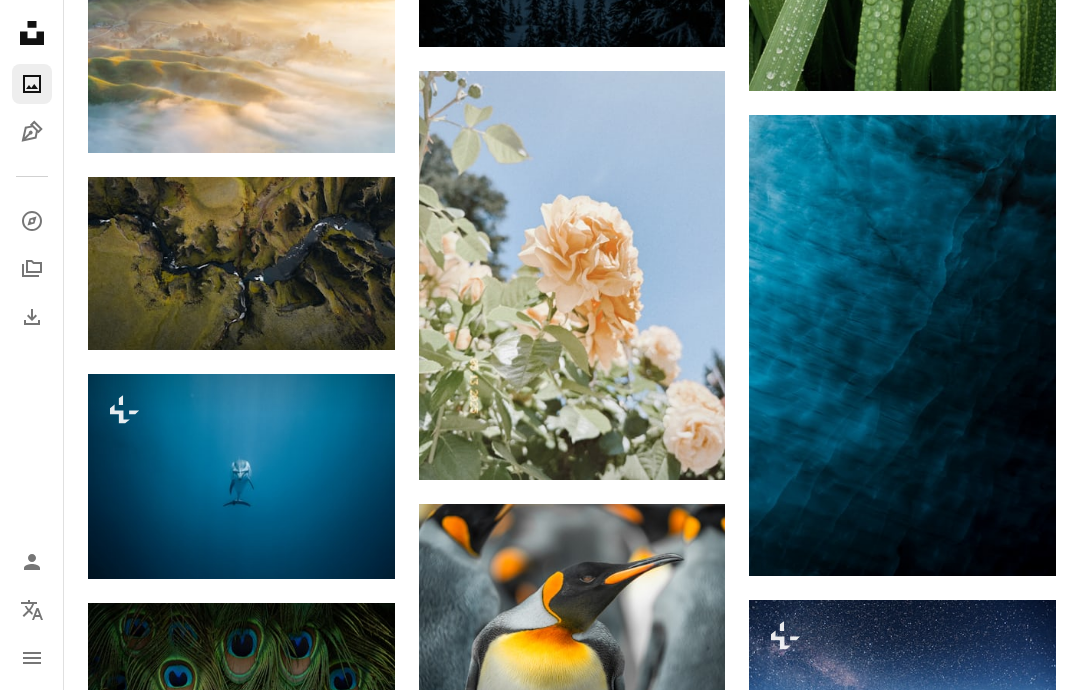 click at bounding box center (902, 346) 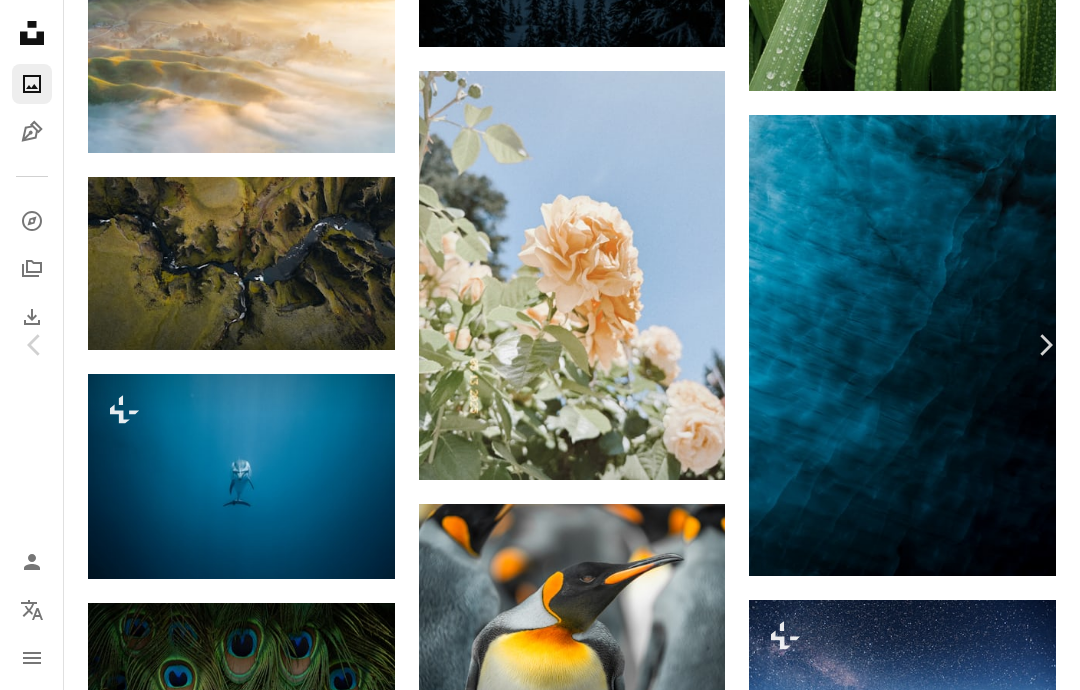 click on "Chevron down" 